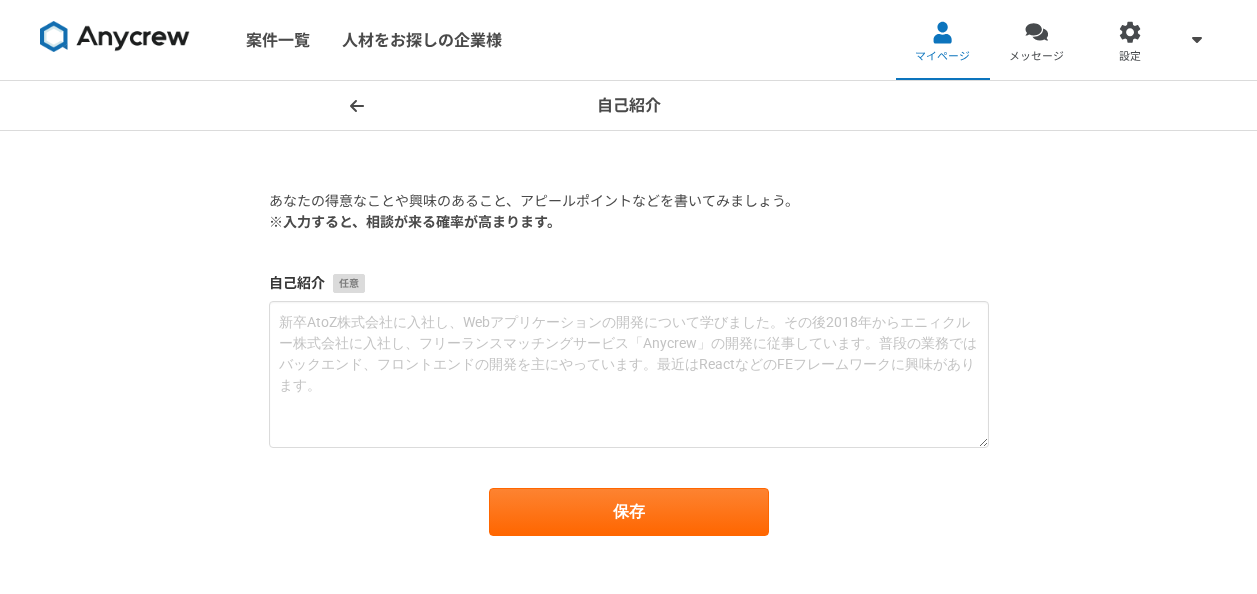 scroll, scrollTop: 0, scrollLeft: 0, axis: both 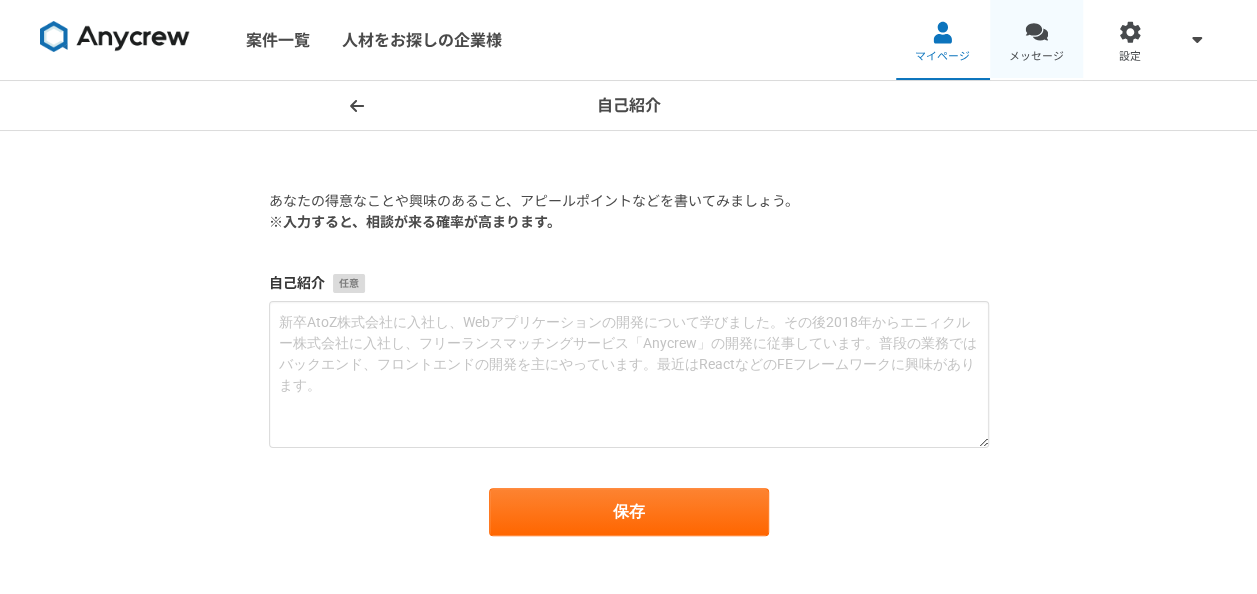 click at bounding box center (1036, 32) 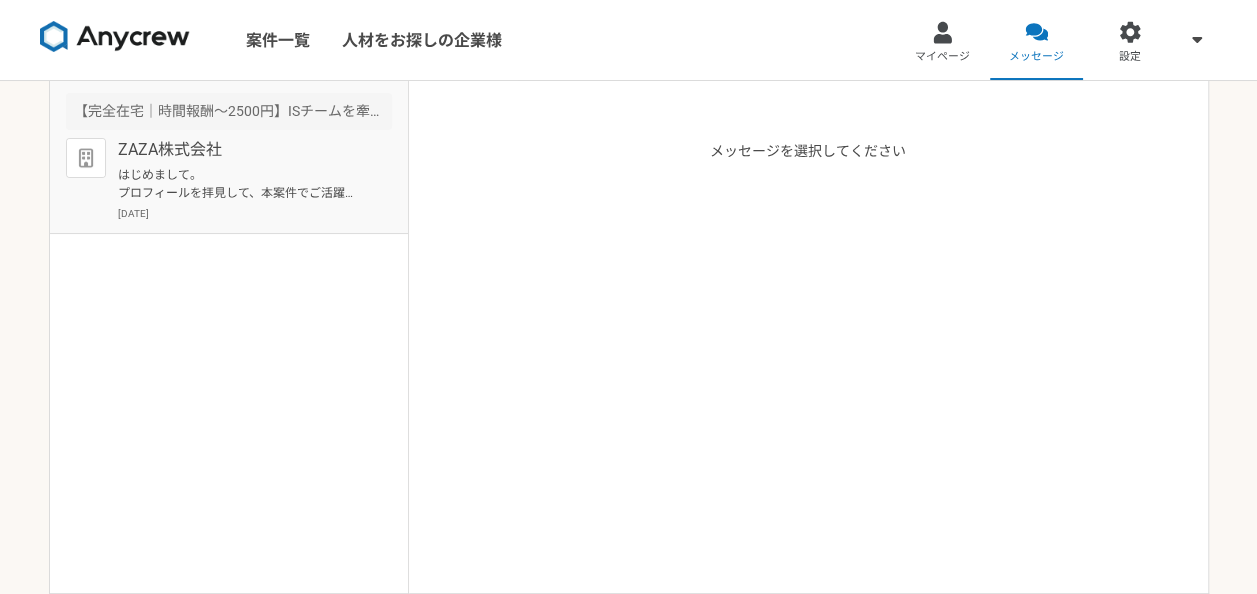 click on "はじめまして。
プロフィールを拝見して、本案件でご活躍頂けるのではと思いご連絡を差し上げました。
案件ページの内容をご確認頂き、もし条件など合致されるようでしたら是非詳細をご案内できればと思いますので、
ご返信及び面談予約をいただけますと幸いです。
▼面談ご予約フォーム
[URL][DOMAIN_NAME]
ご予約を心よりお待ちしております。" at bounding box center [241, 184] 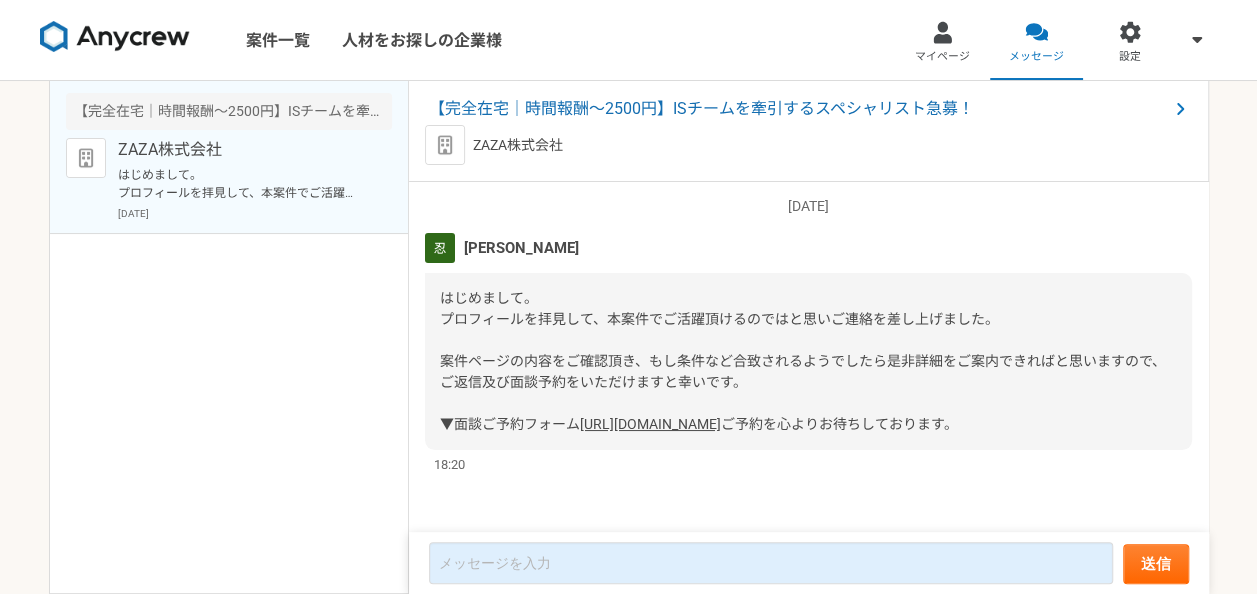 scroll, scrollTop: 0, scrollLeft: 0, axis: both 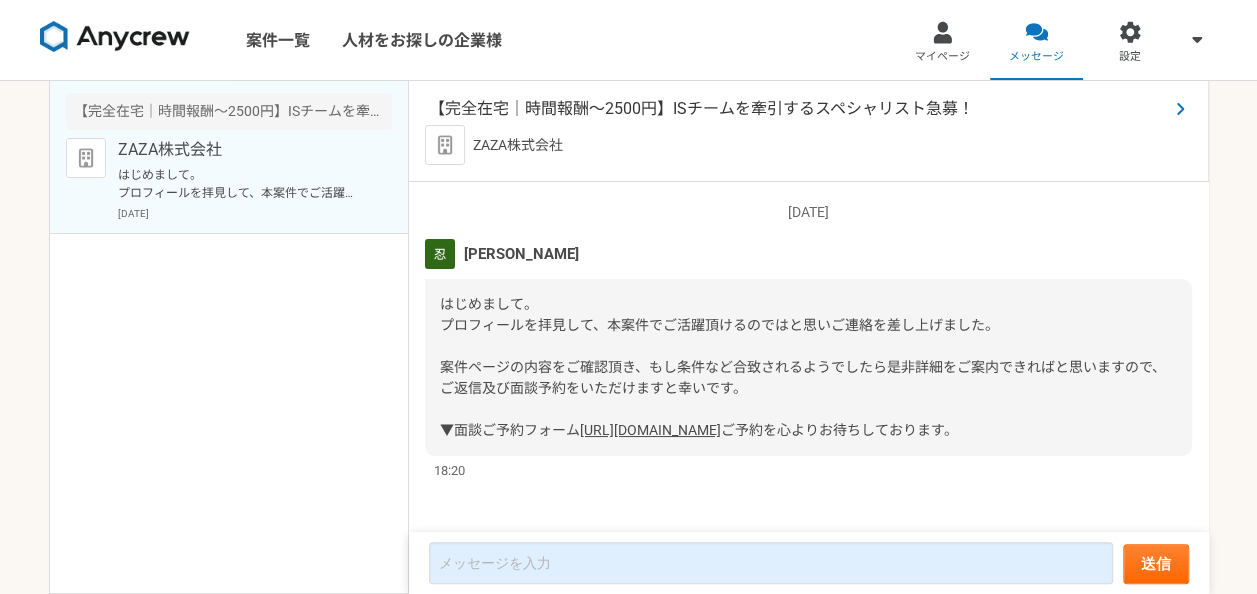 click on "【完全在宅｜時間報酬〜2500円】ISチームを牽引するスペシャリスト急募！" at bounding box center (798, 109) 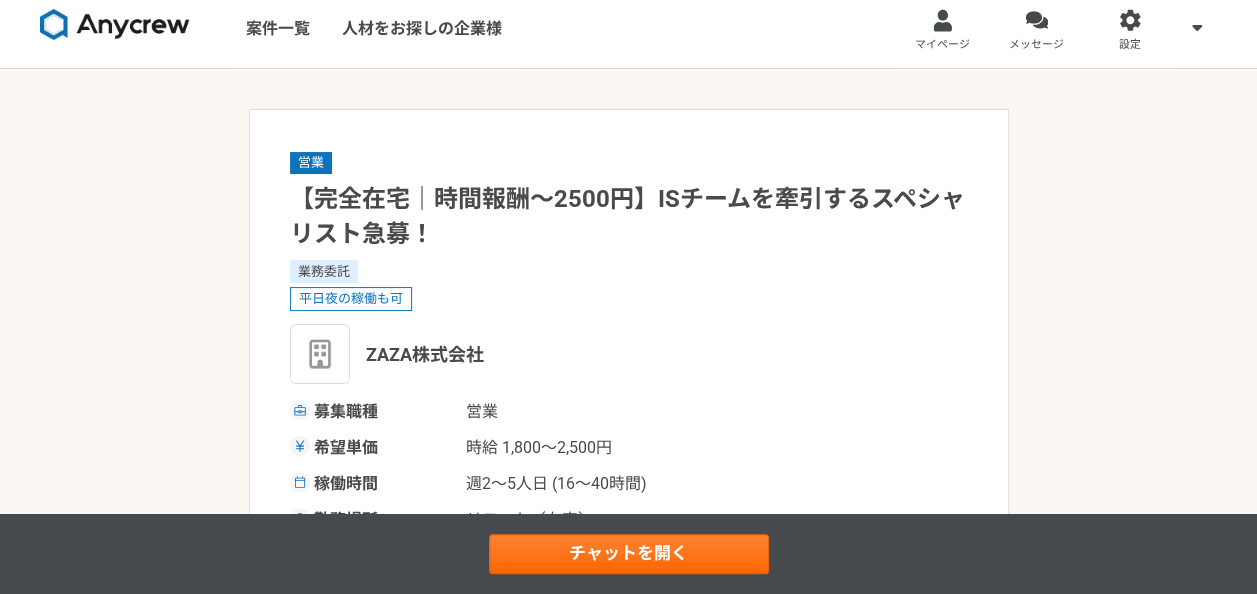 scroll, scrollTop: 0, scrollLeft: 0, axis: both 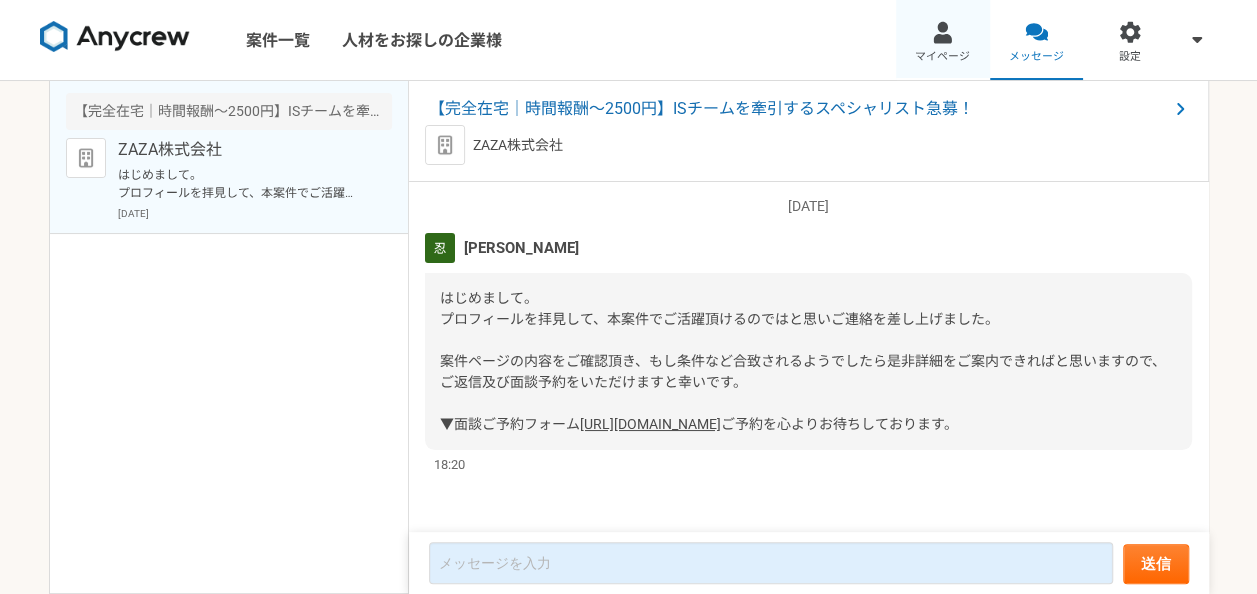 click on "マイページ" at bounding box center [943, 40] 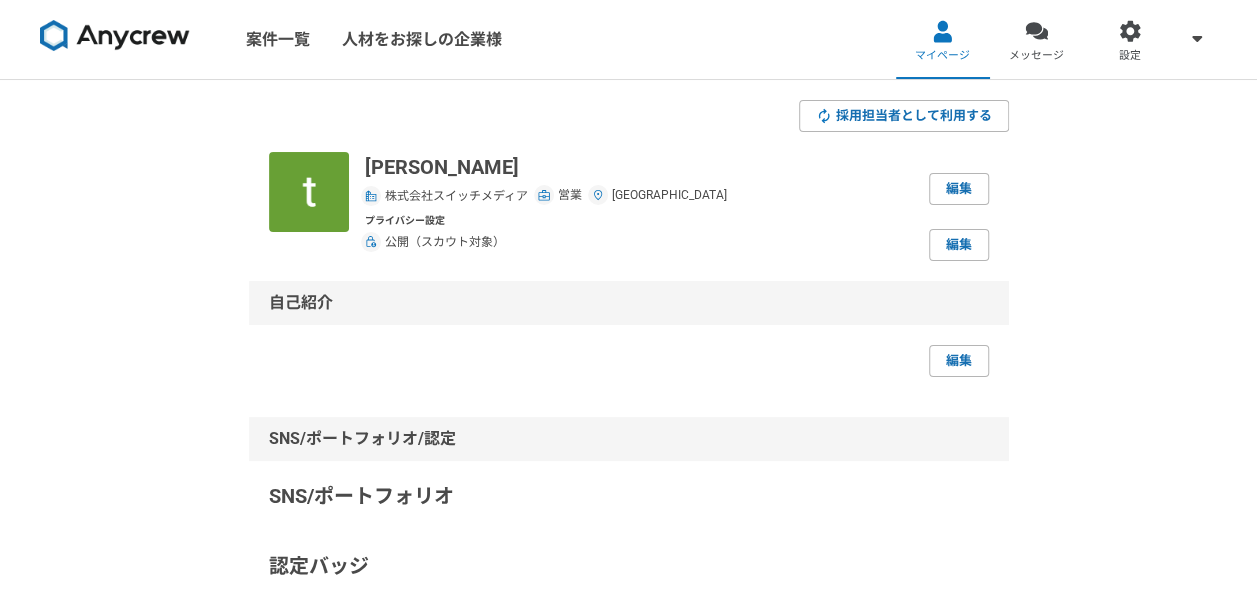 scroll, scrollTop: 0, scrollLeft: 0, axis: both 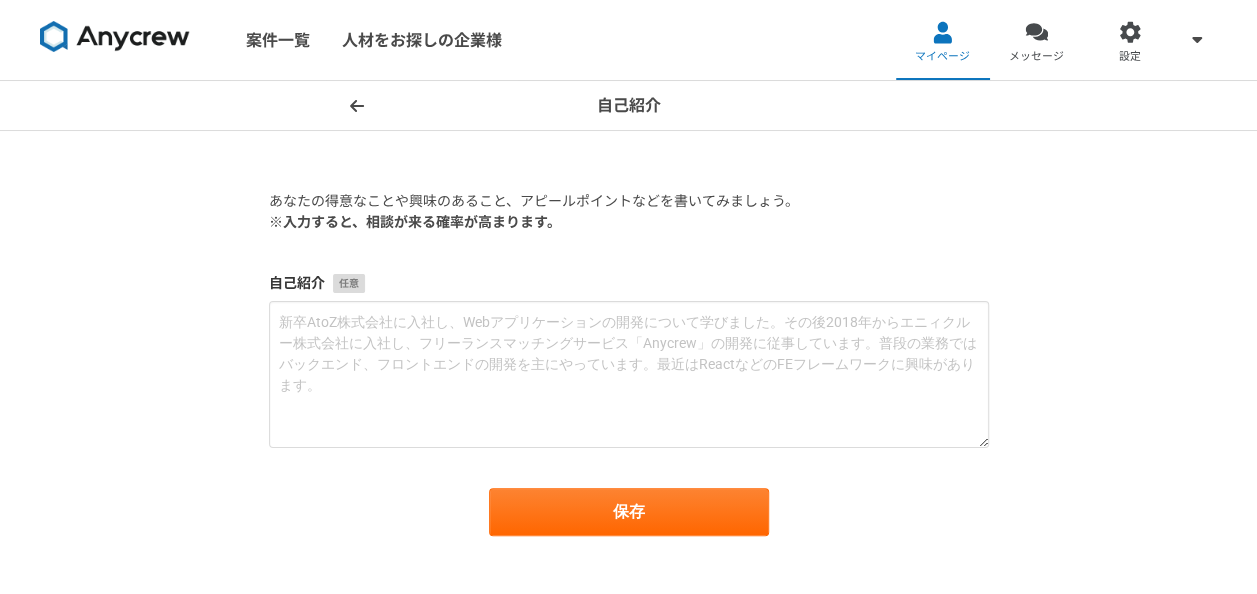 click at bounding box center (115, 37) 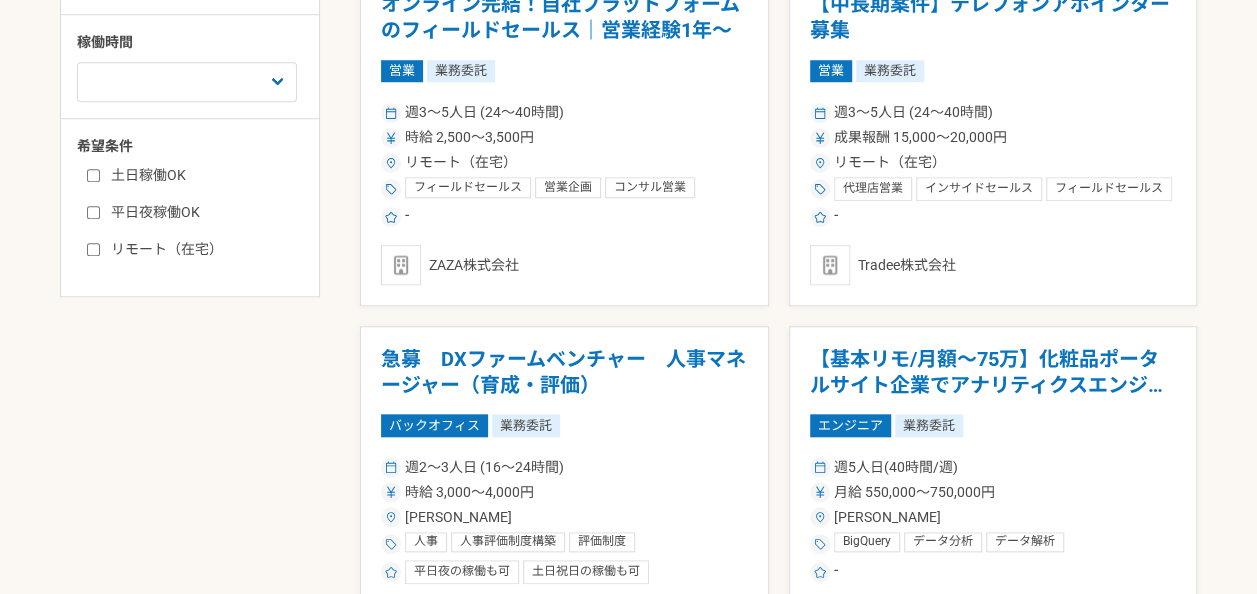 scroll, scrollTop: 900, scrollLeft: 0, axis: vertical 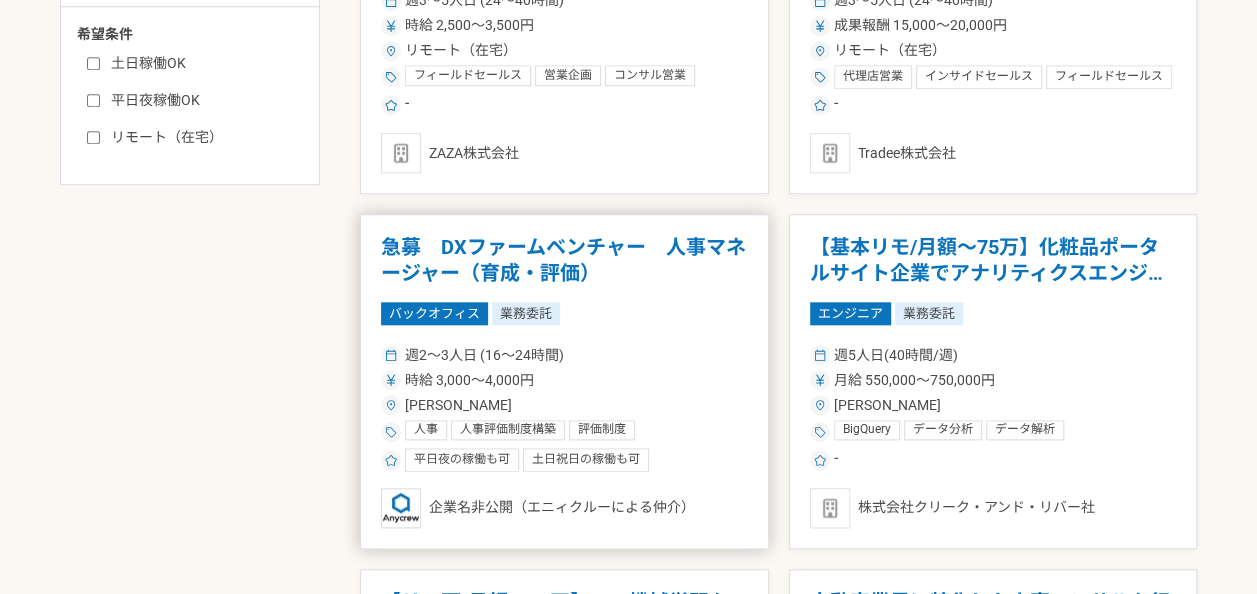 click on "急募　DXファームベンチャー　人事マネージャー（育成・評価） バックオフィス 業務委託 週2〜3人日 (16〜24時間) 時給 3,000〜4,000円 [PERSON_NAME] 人事 人事評価制度構築 評価制度 キャリア開発支援 育成支援 組織人事 組織開発 人材育成 平日夜の稼働も可 土日祝日の稼働も可 企業名非公開（[PERSON_NAME]による仲介）" at bounding box center (564, 381) 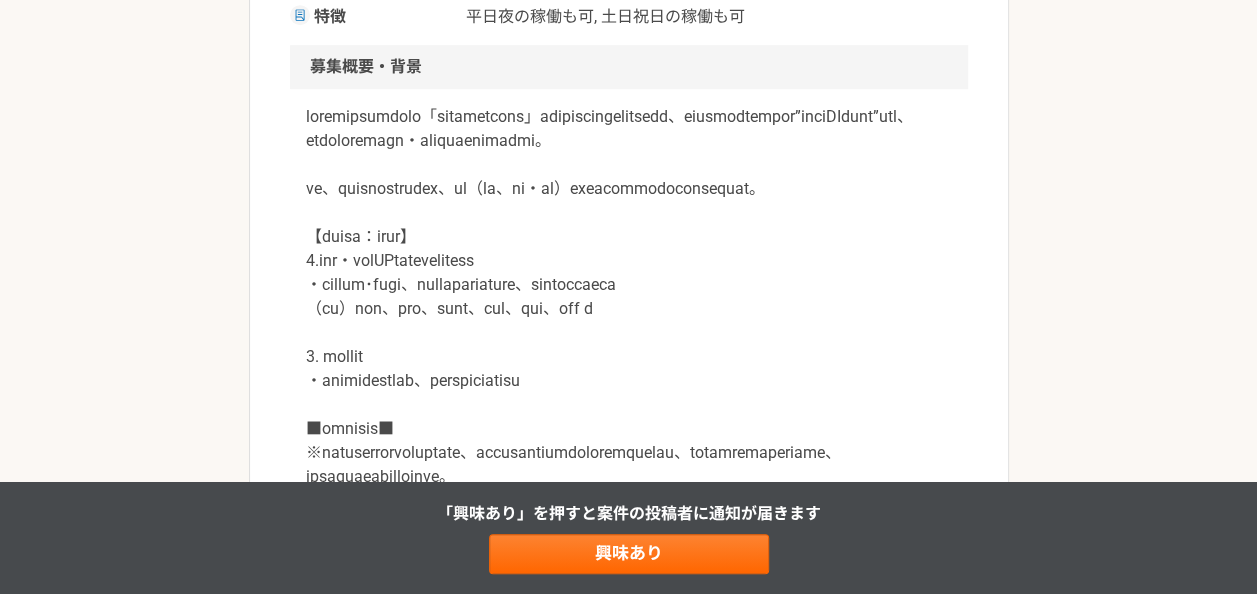 scroll, scrollTop: 600, scrollLeft: 0, axis: vertical 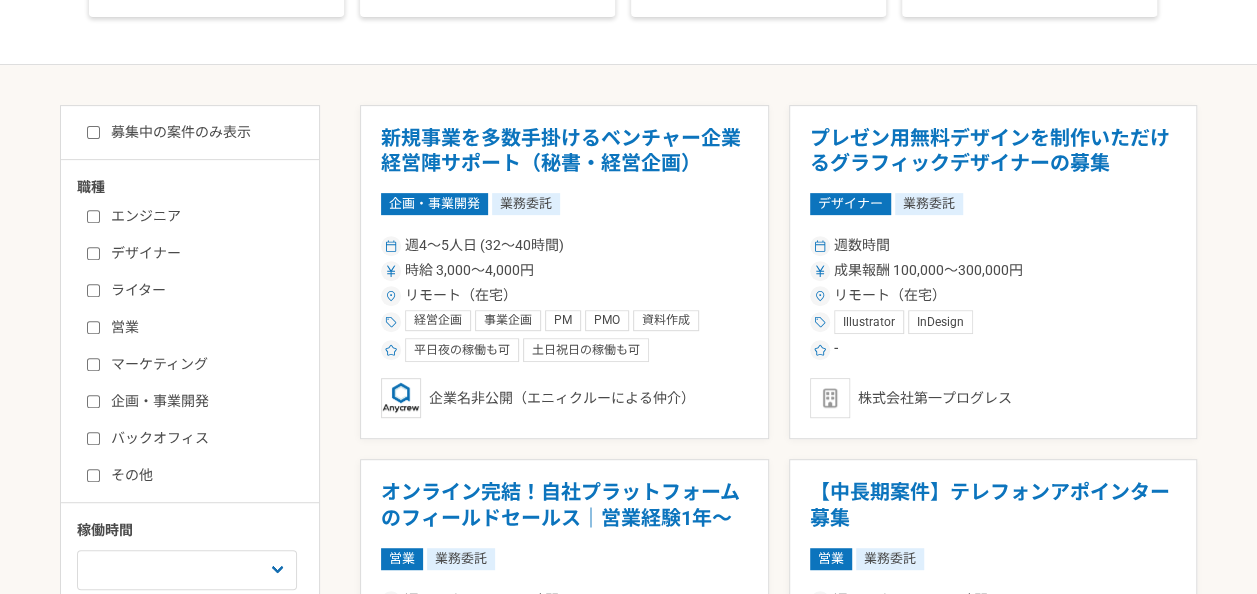 click on "営業" at bounding box center (93, 327) 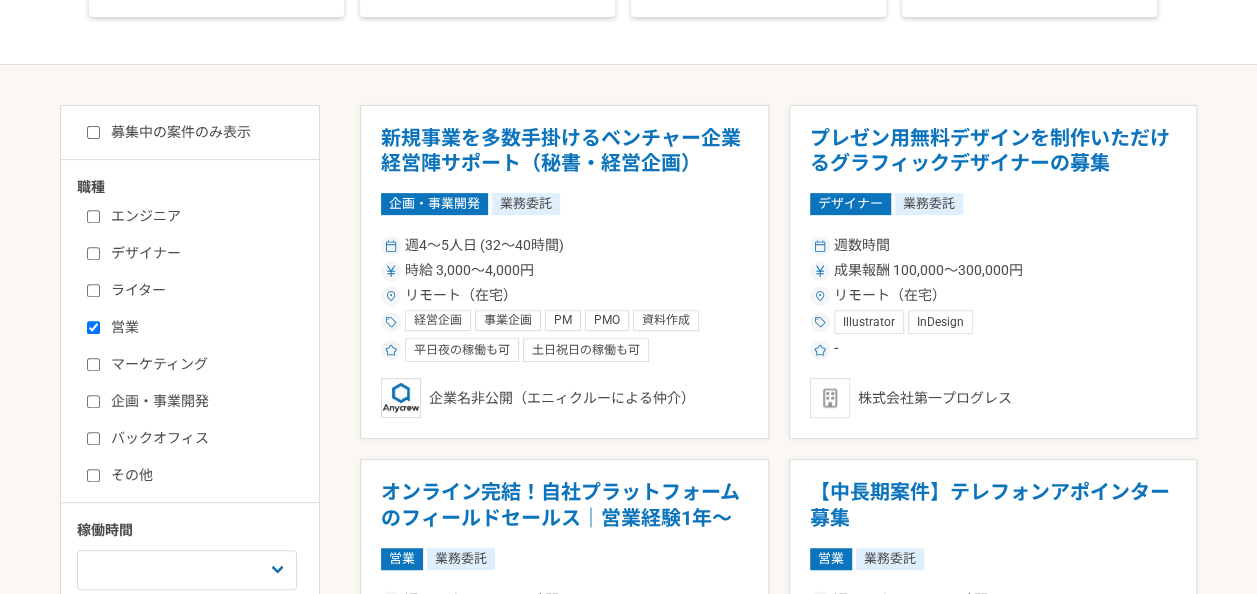 checkbox on "true" 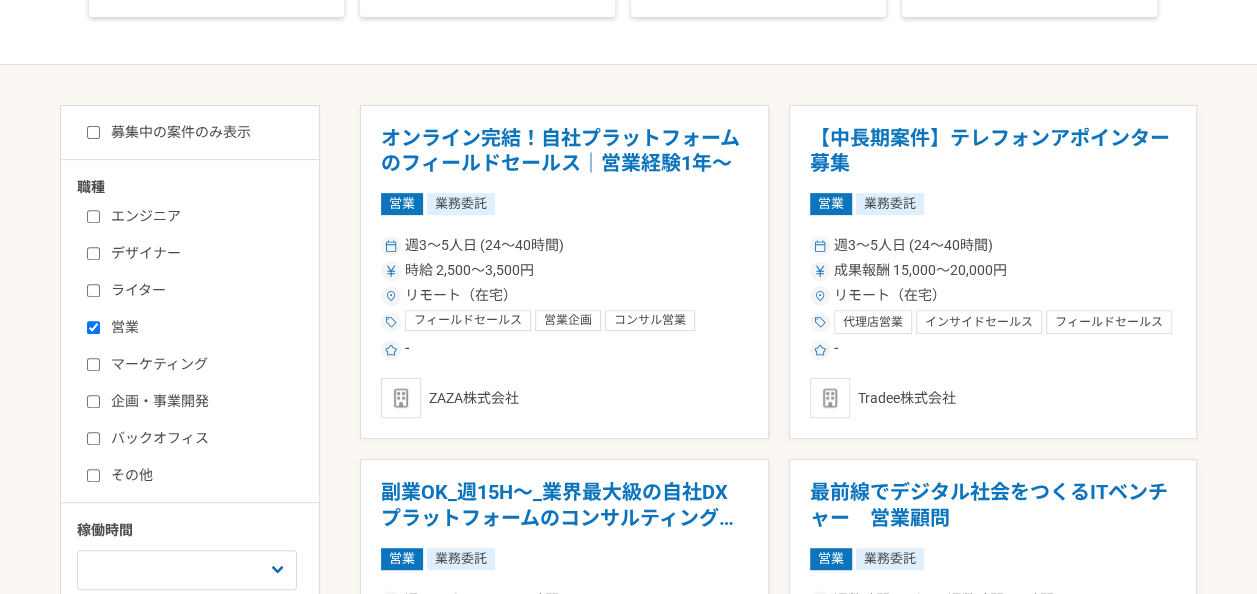 click on "募集中の案件のみ表示" at bounding box center (169, 132) 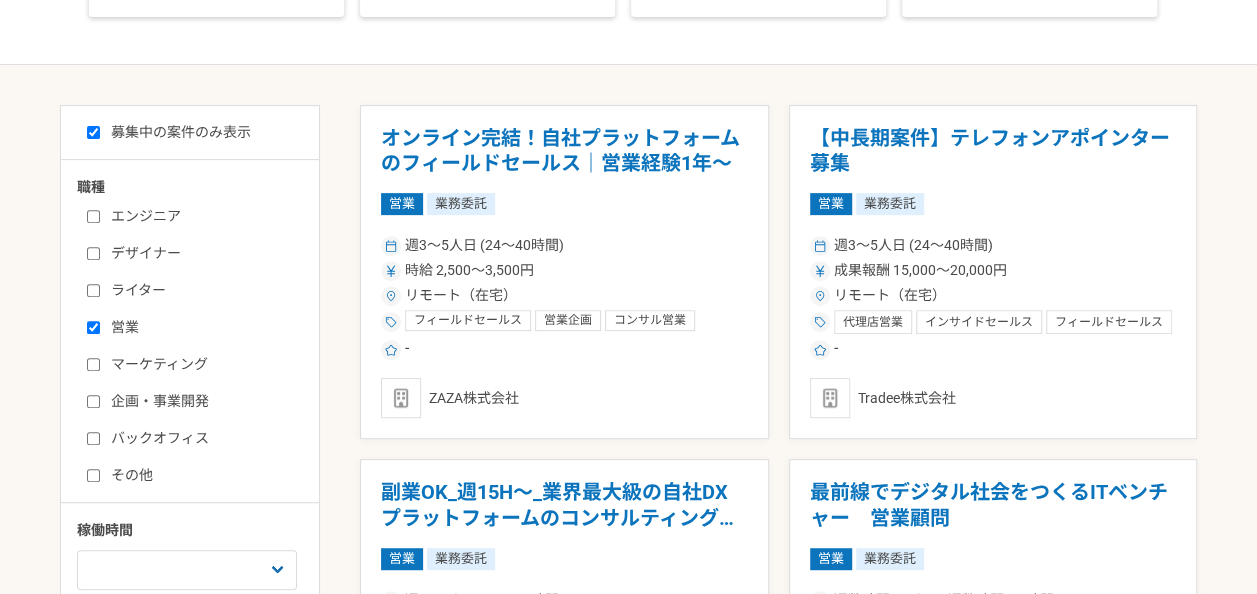 checkbox on "true" 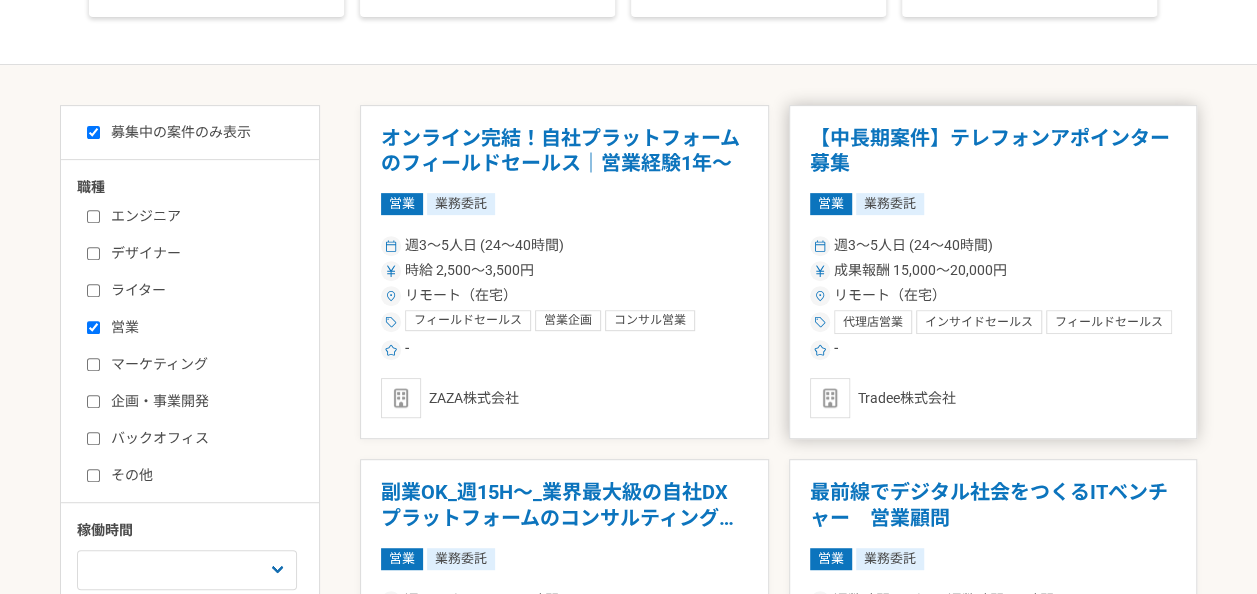 scroll, scrollTop: 400, scrollLeft: 0, axis: vertical 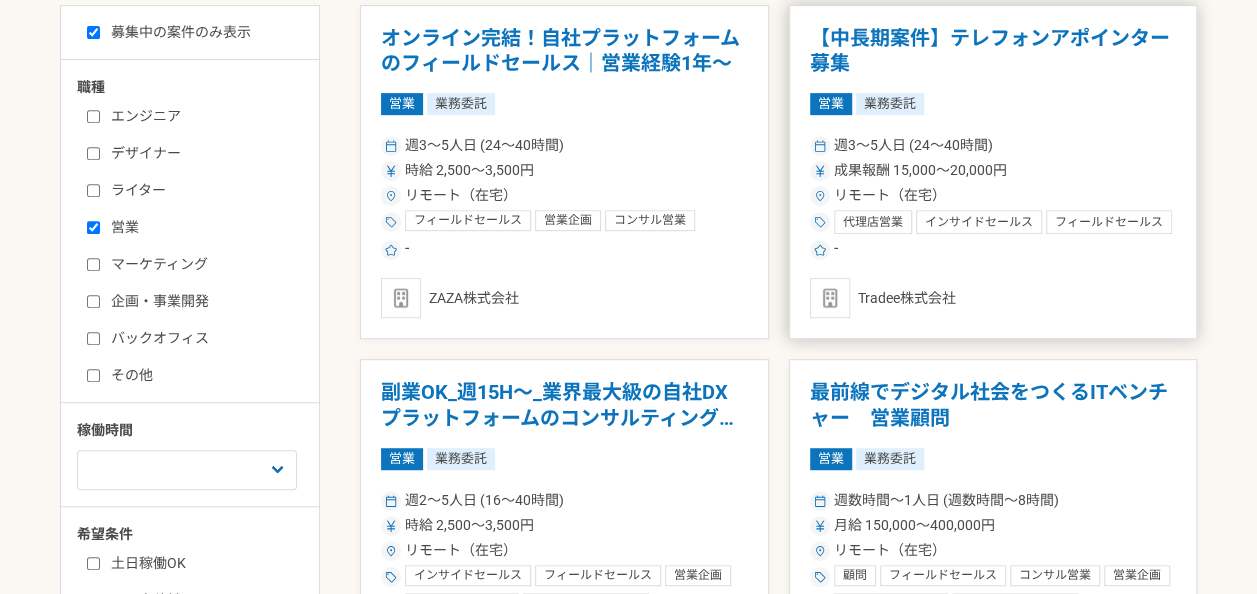 click on "成果報酬 15,000〜20,000円" at bounding box center (993, 170) 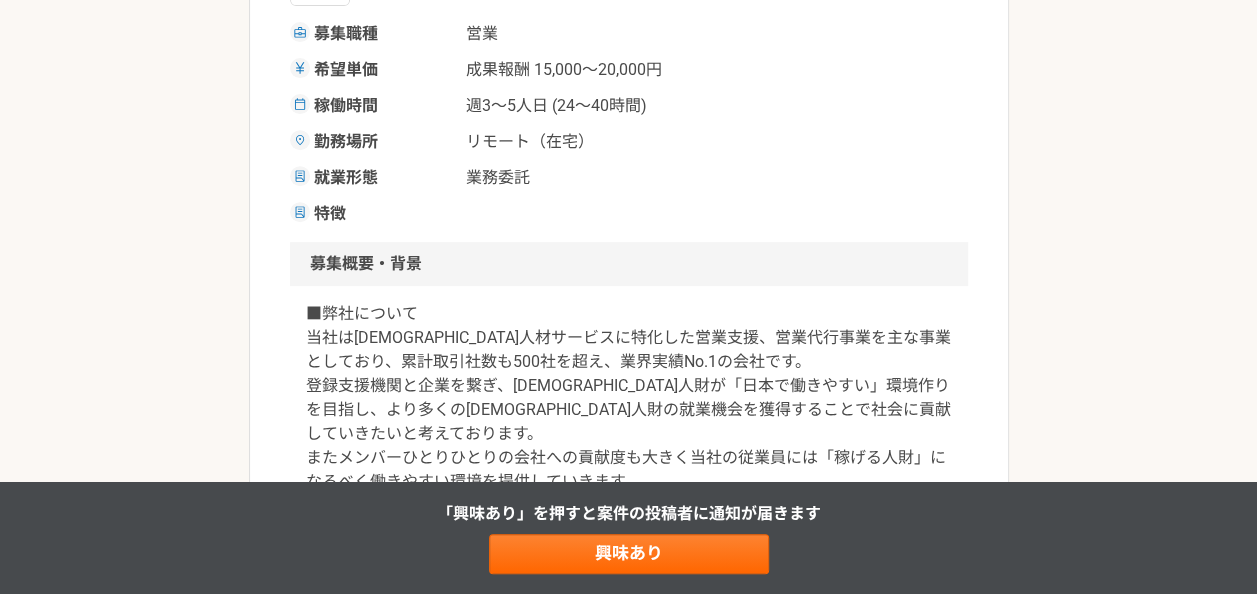 scroll, scrollTop: 468, scrollLeft: 0, axis: vertical 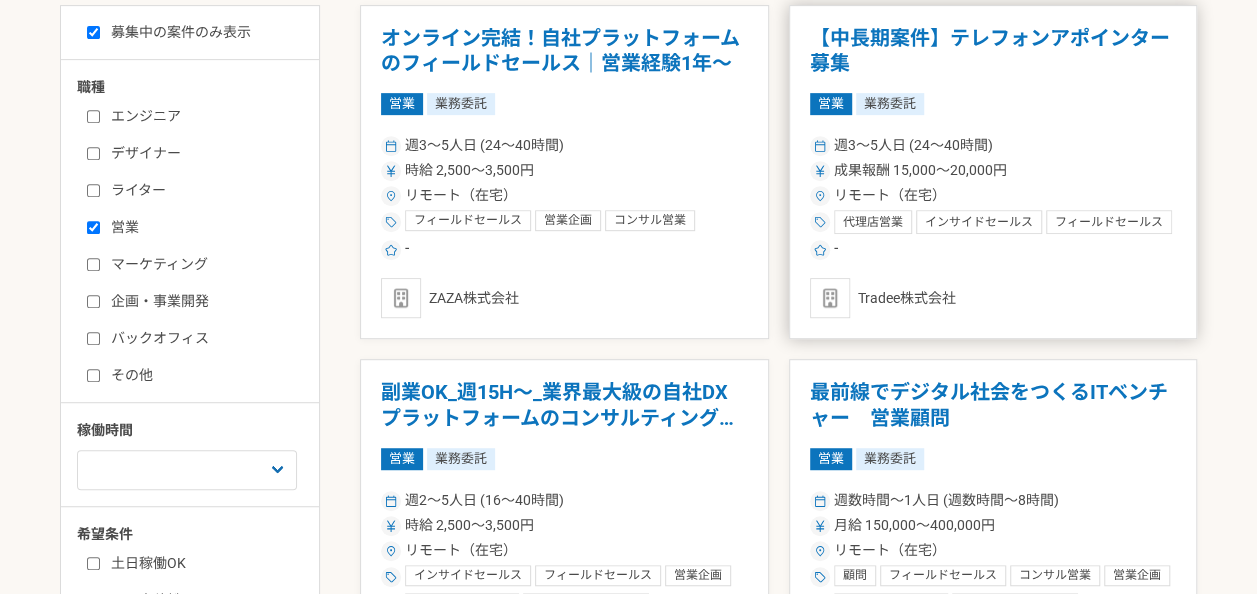 click on "週3〜5人日 (24〜40時間)" at bounding box center [993, 145] 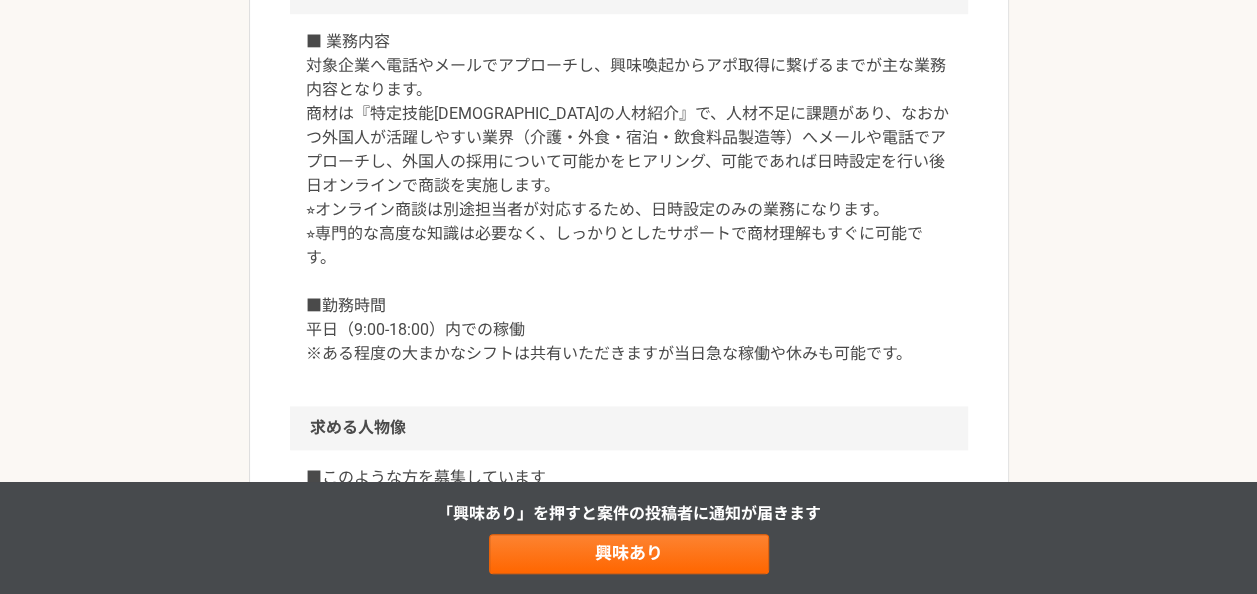 scroll, scrollTop: 956, scrollLeft: 0, axis: vertical 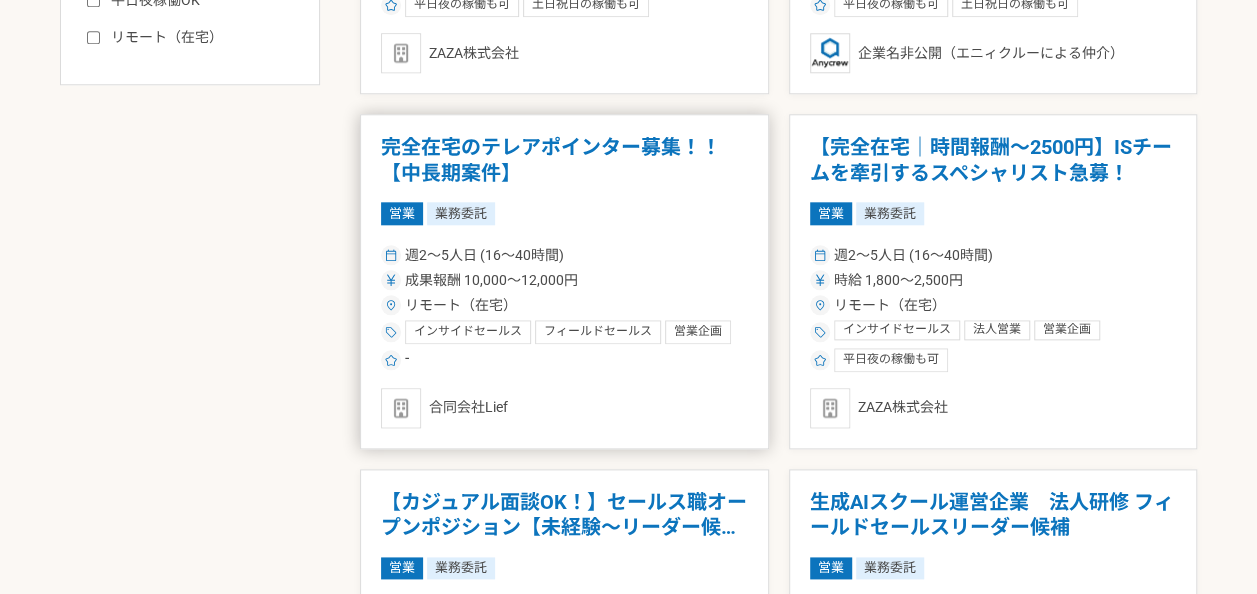 click on "週2〜5人日 (16〜40時間)" at bounding box center (564, 255) 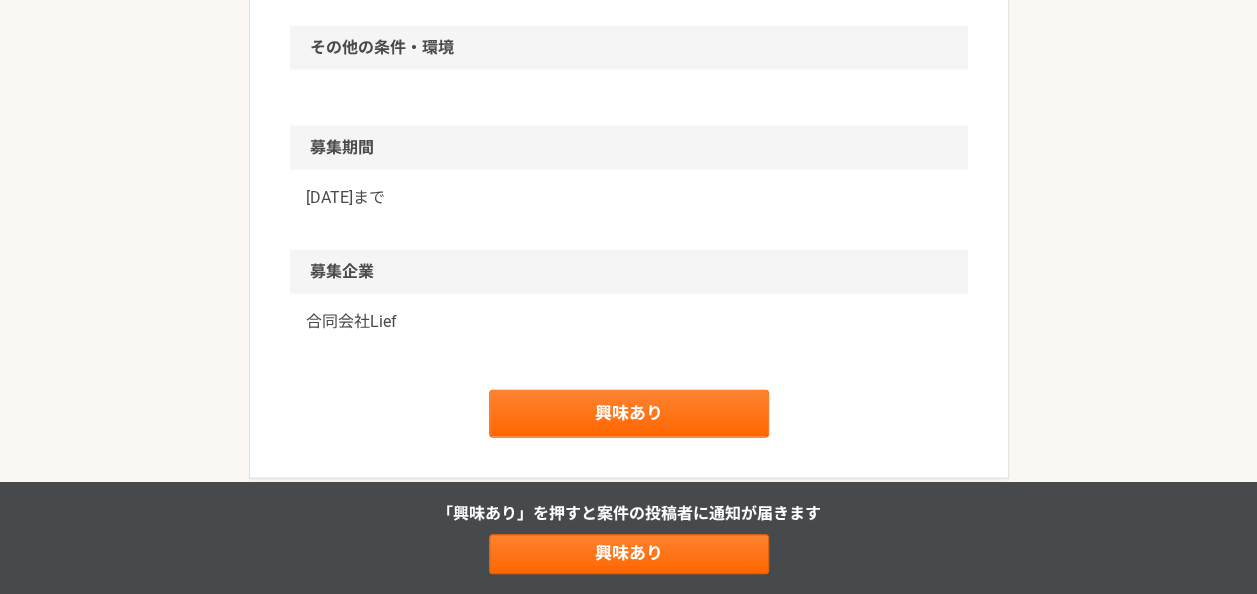 scroll, scrollTop: 2200, scrollLeft: 0, axis: vertical 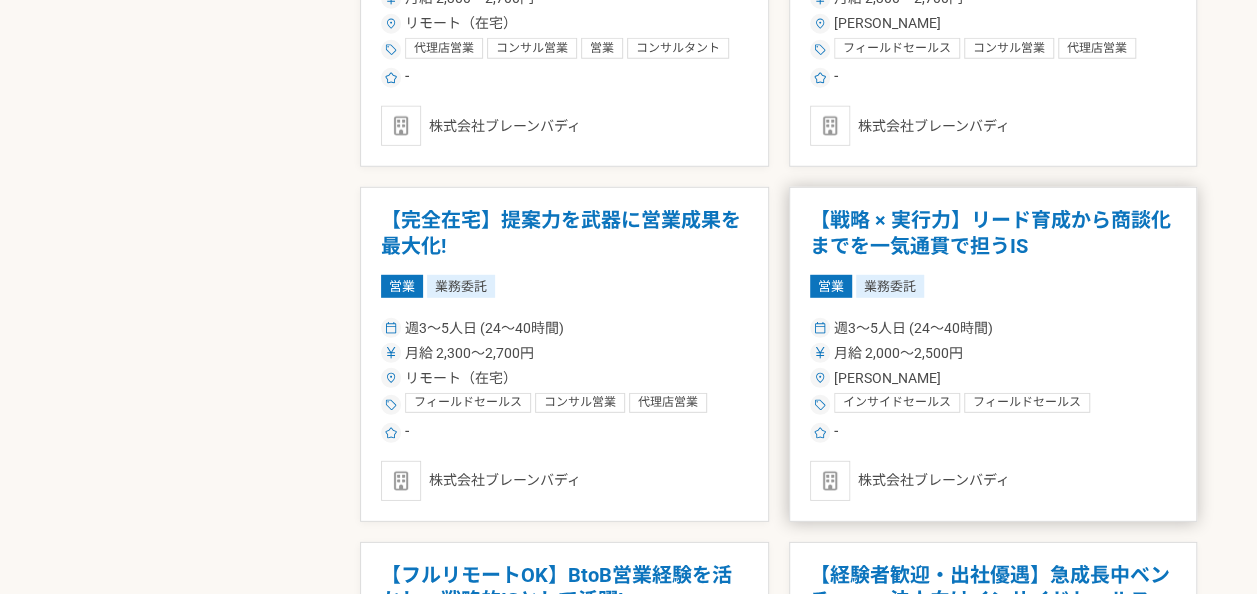 click on "【戦略 × 実行力】リード育成から商談化までを一気通貫で担うIS" at bounding box center (993, 233) 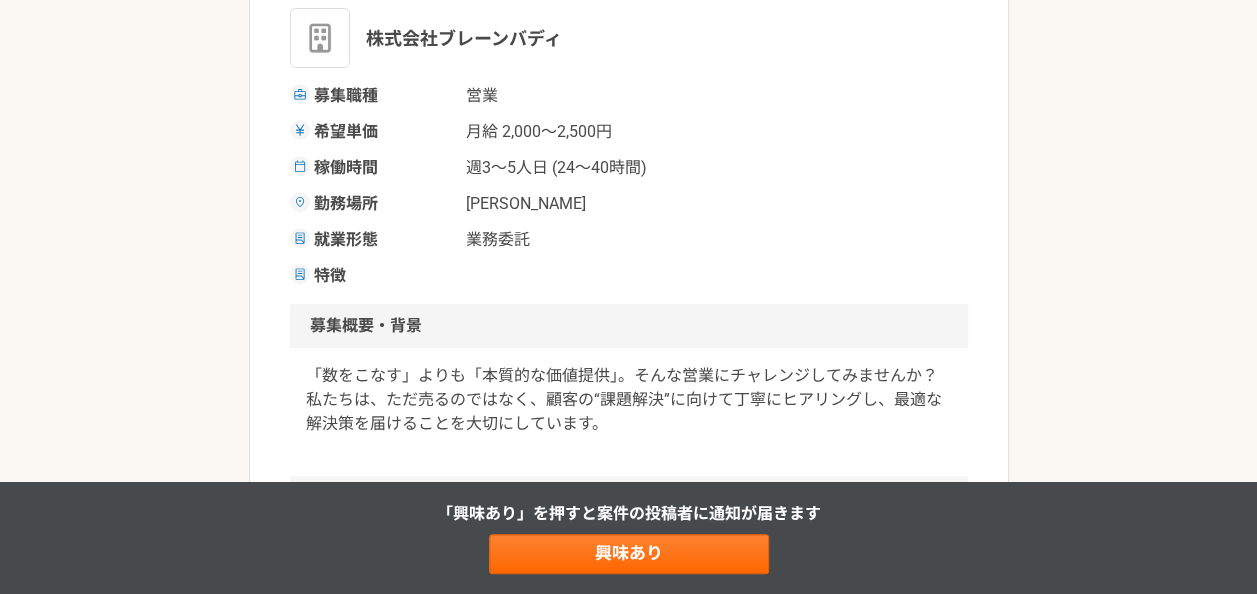 scroll, scrollTop: 219, scrollLeft: 0, axis: vertical 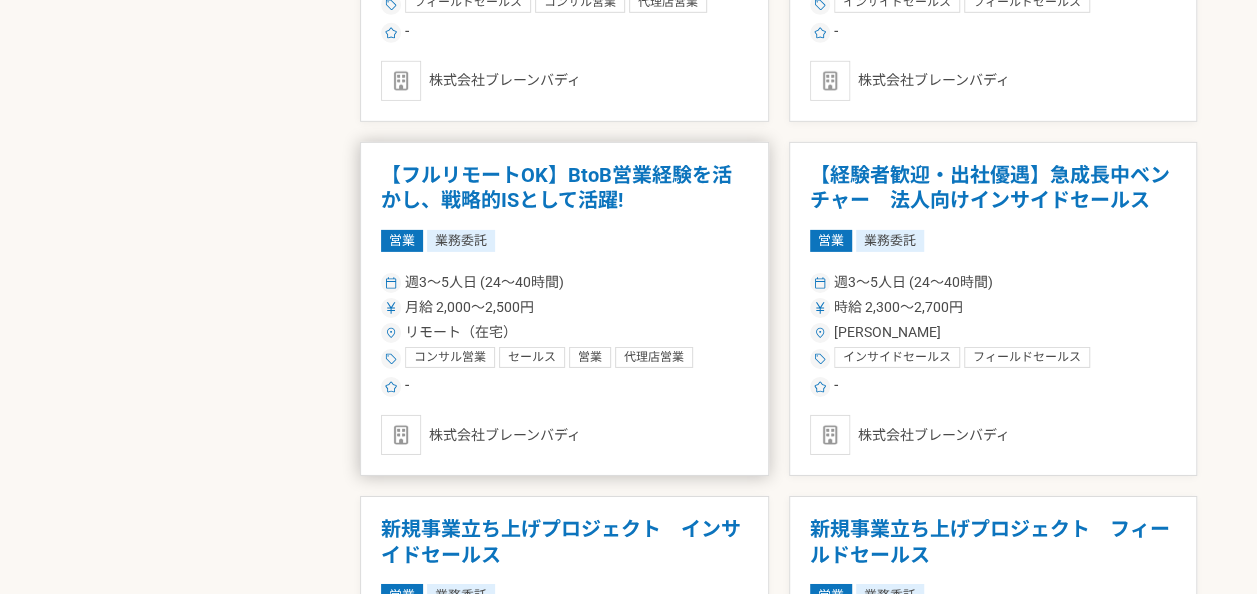 click on "【フルリモートOK】BtoB営業経験を活かし、戦略的ISとして活躍!" at bounding box center (564, 188) 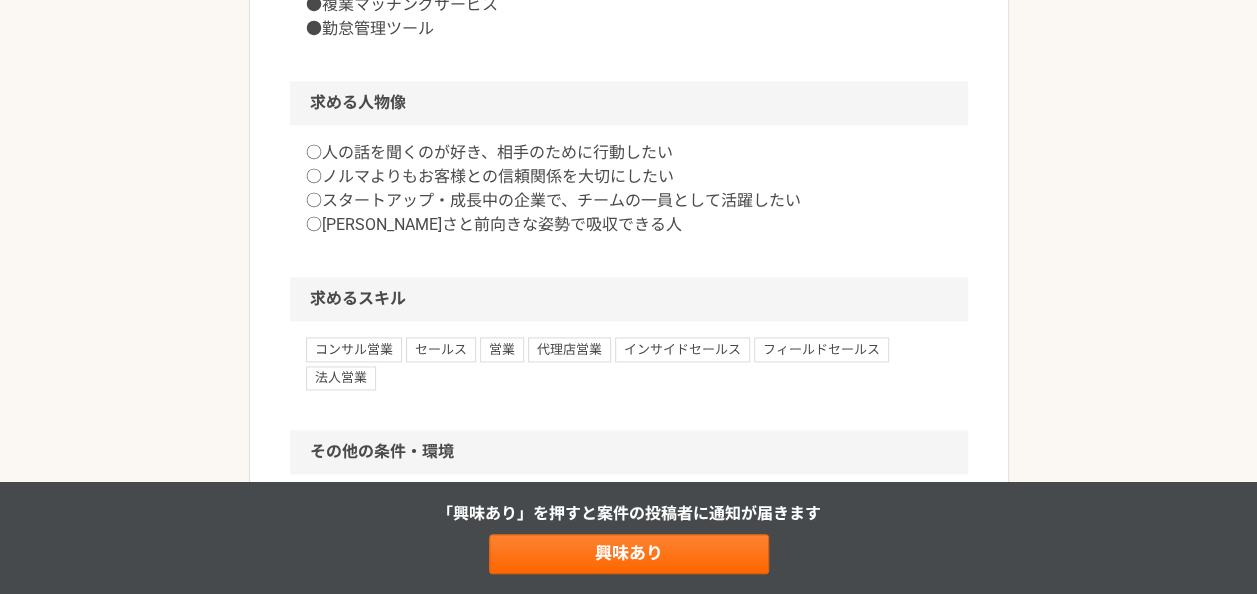 scroll, scrollTop: 1200, scrollLeft: 0, axis: vertical 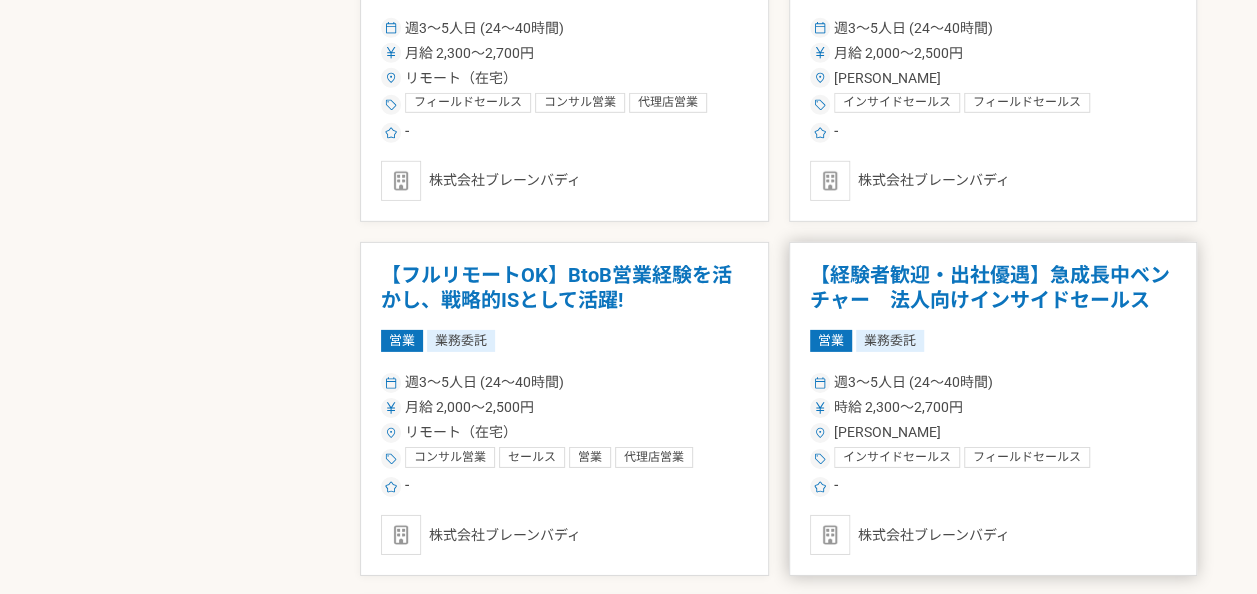 click on "【経験者歓迎・出社優遇】急成長中ベンチャー　法人向けインサイドセールス" at bounding box center (993, 288) 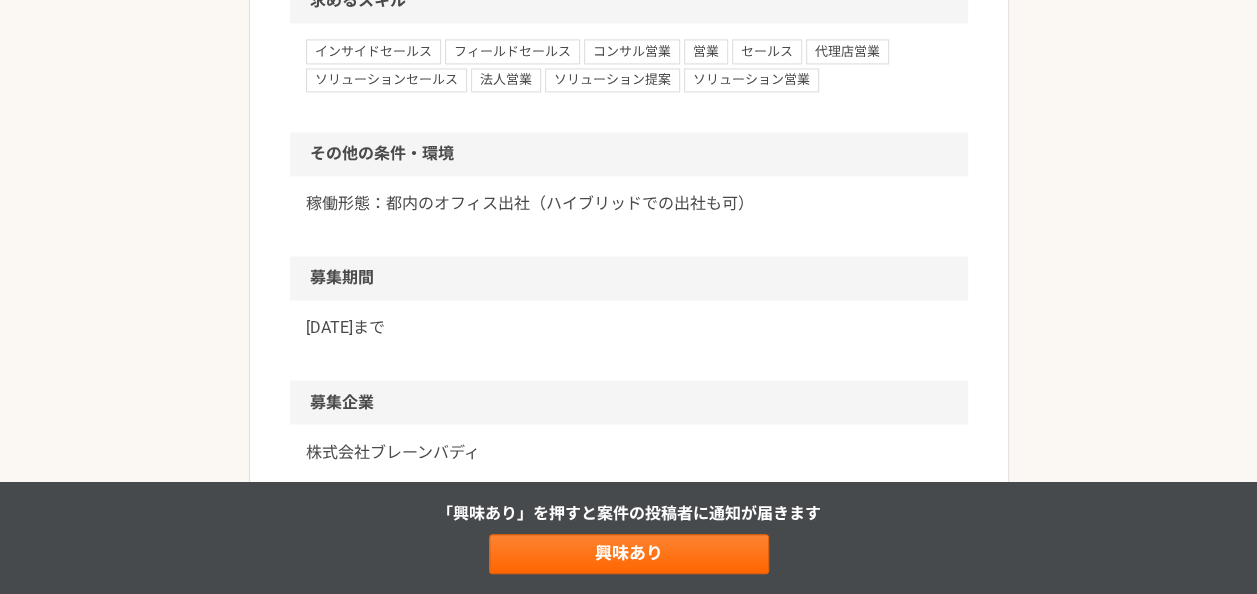 scroll, scrollTop: 1700, scrollLeft: 0, axis: vertical 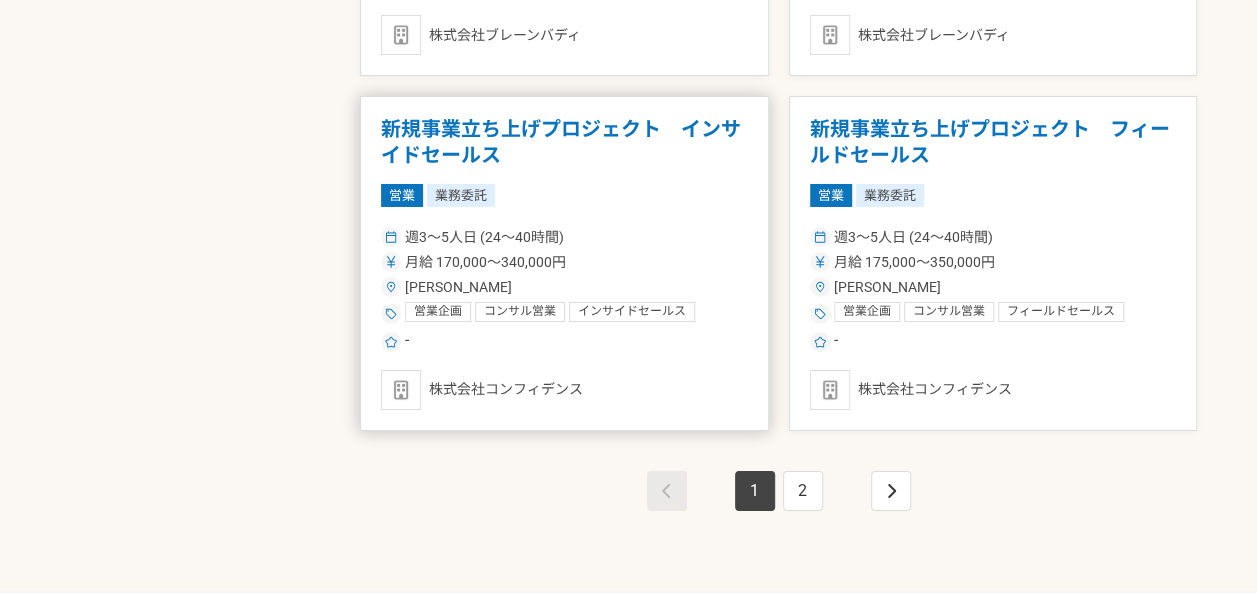 click on "新規事業立ち上げプロジェクト　インサイドセールス" at bounding box center [564, 142] 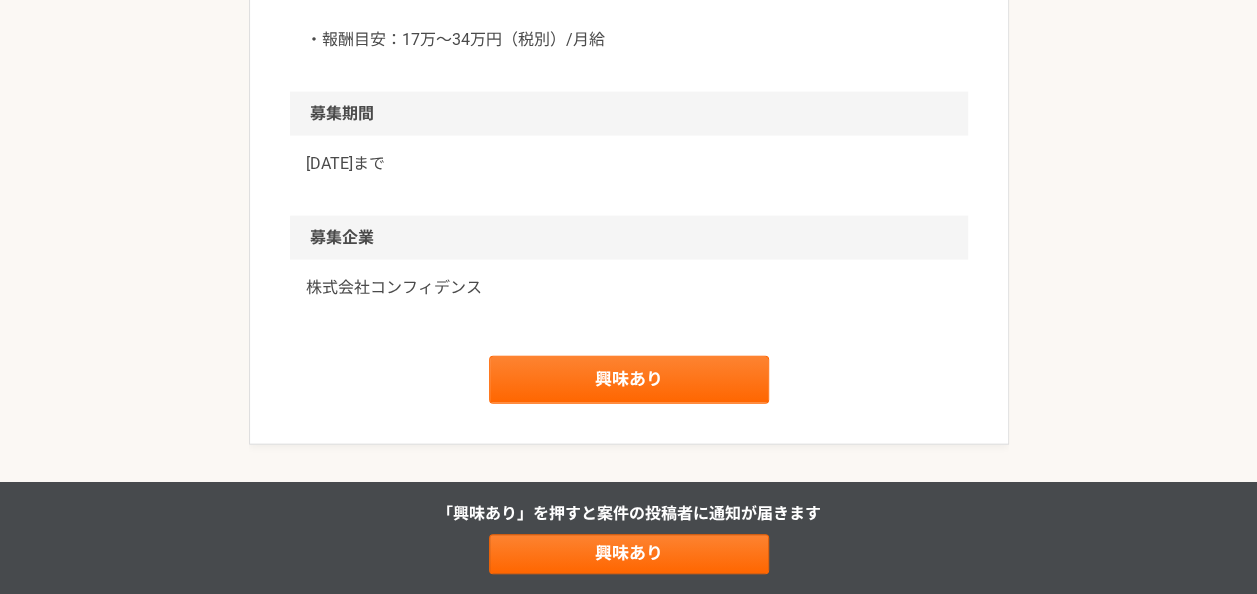 scroll, scrollTop: 2100, scrollLeft: 0, axis: vertical 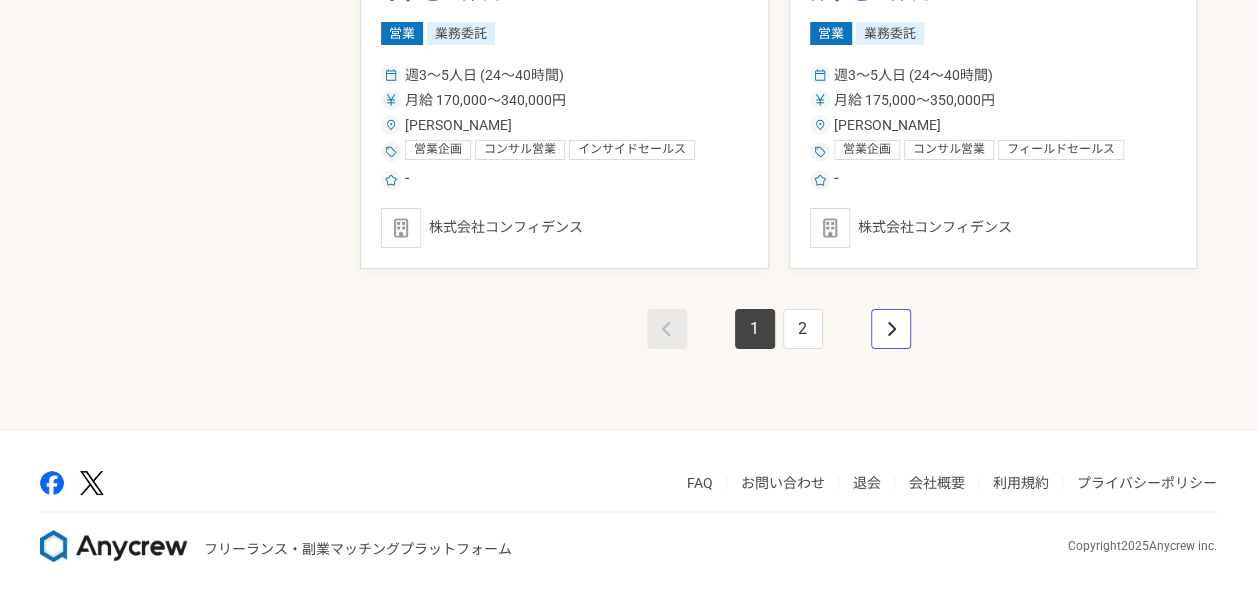 click 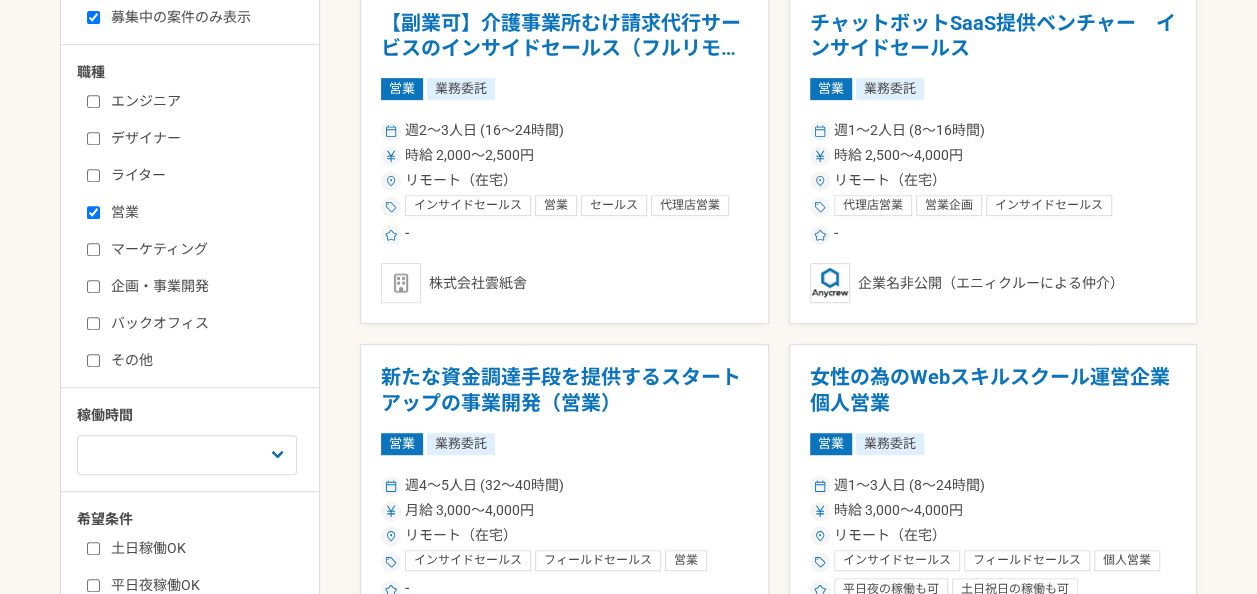 scroll, scrollTop: 300, scrollLeft: 0, axis: vertical 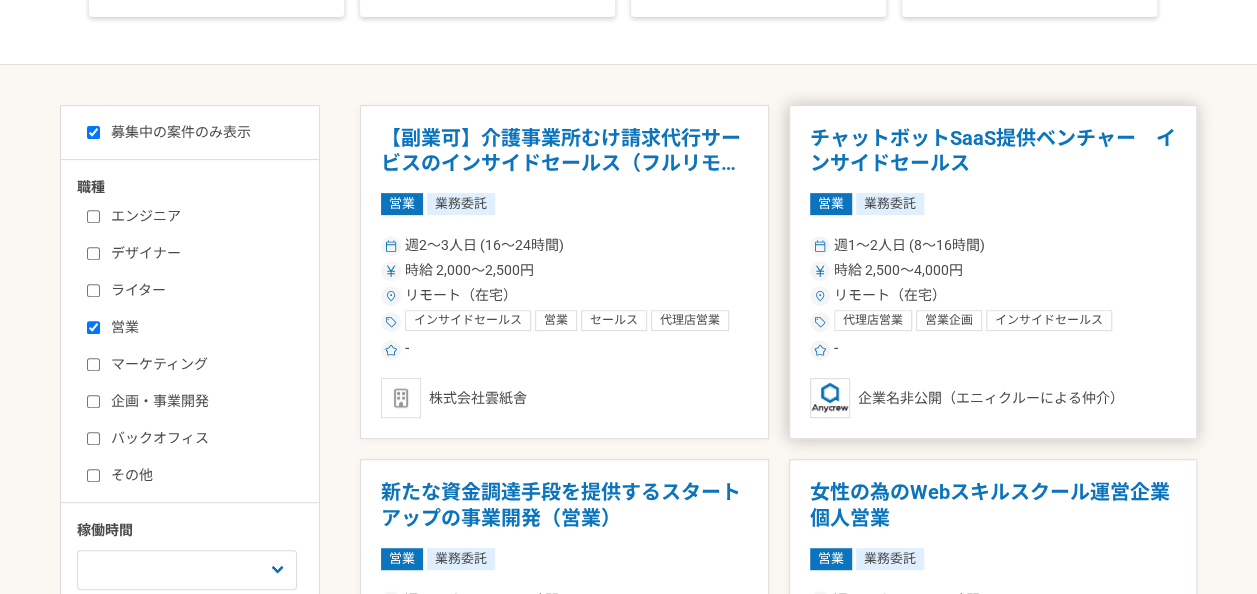 click on "時給 2,500〜4,000円" at bounding box center (993, 270) 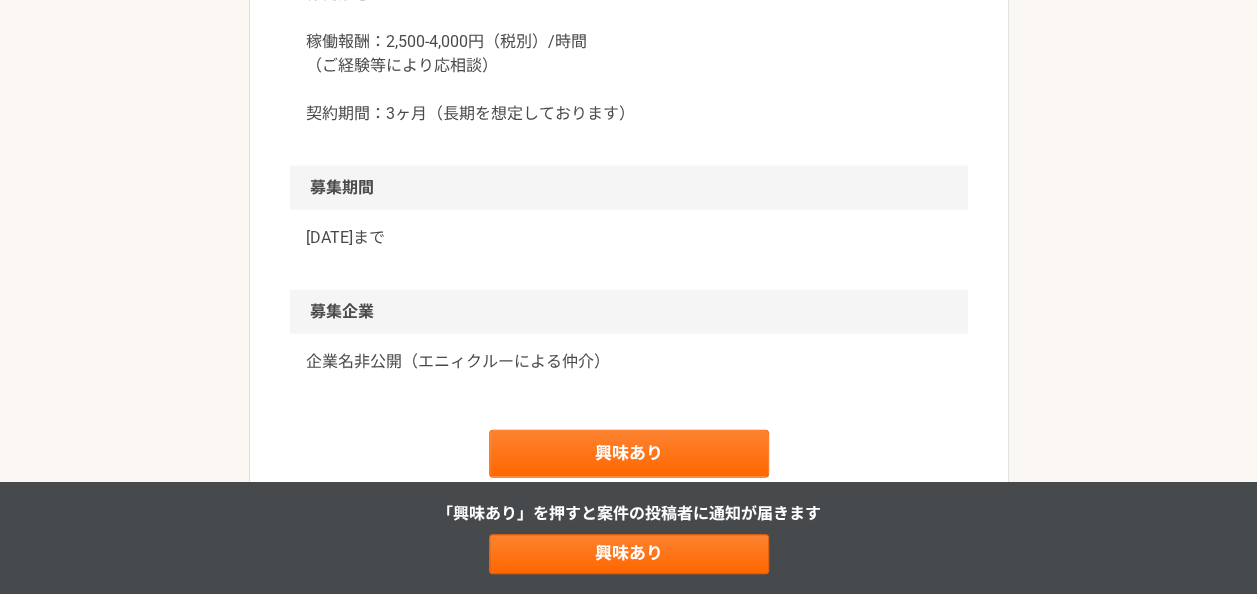scroll, scrollTop: 2000, scrollLeft: 0, axis: vertical 